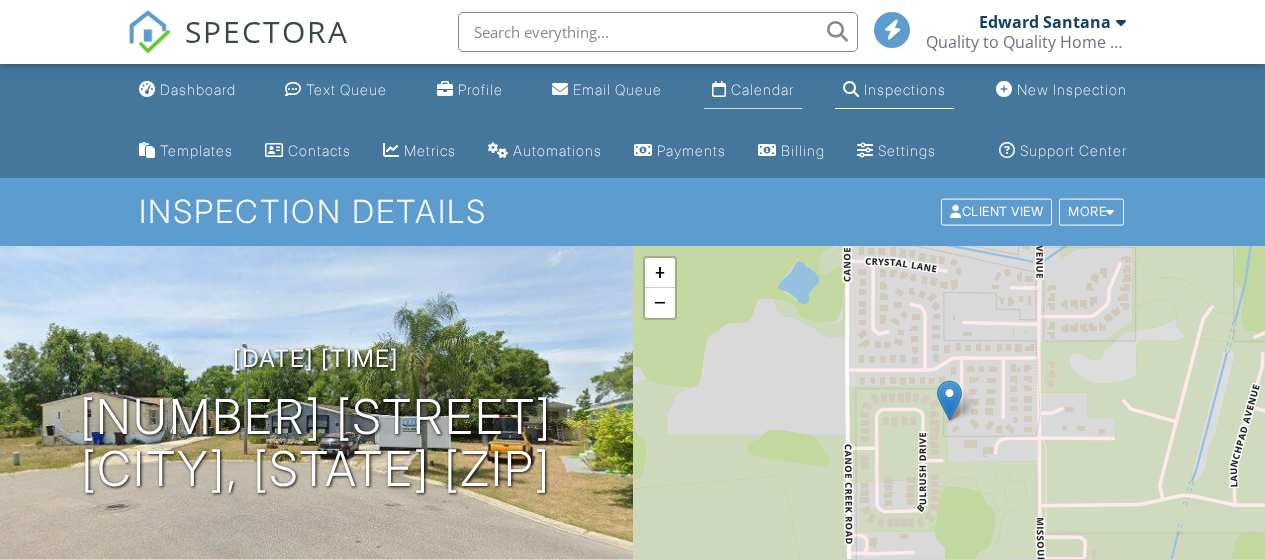 scroll, scrollTop: 0, scrollLeft: 0, axis: both 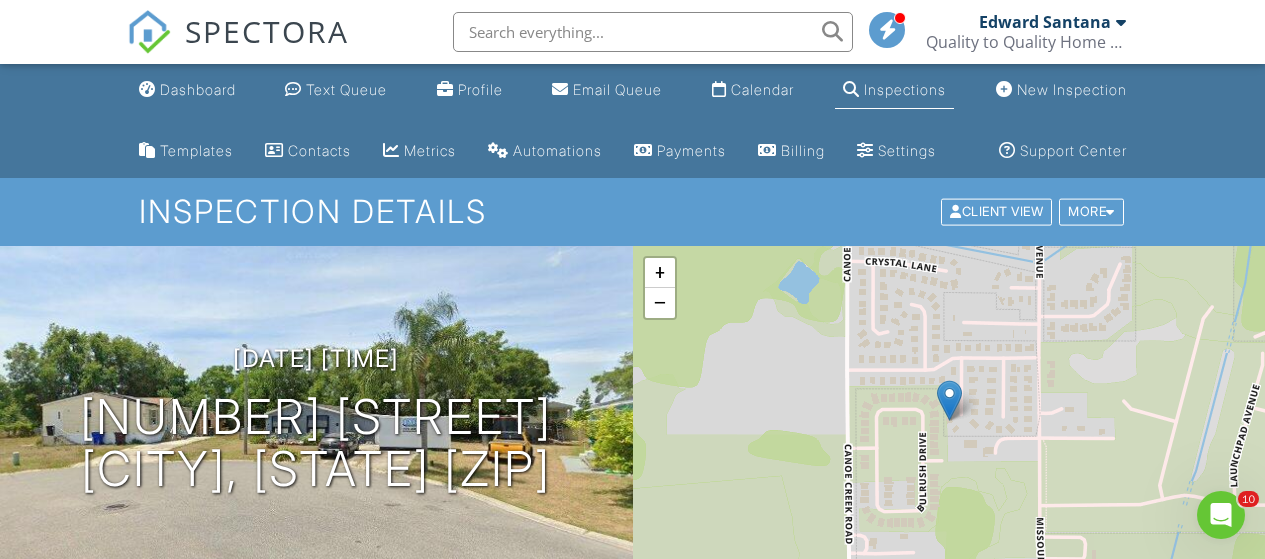 click on "Inspections" at bounding box center (905, 89) 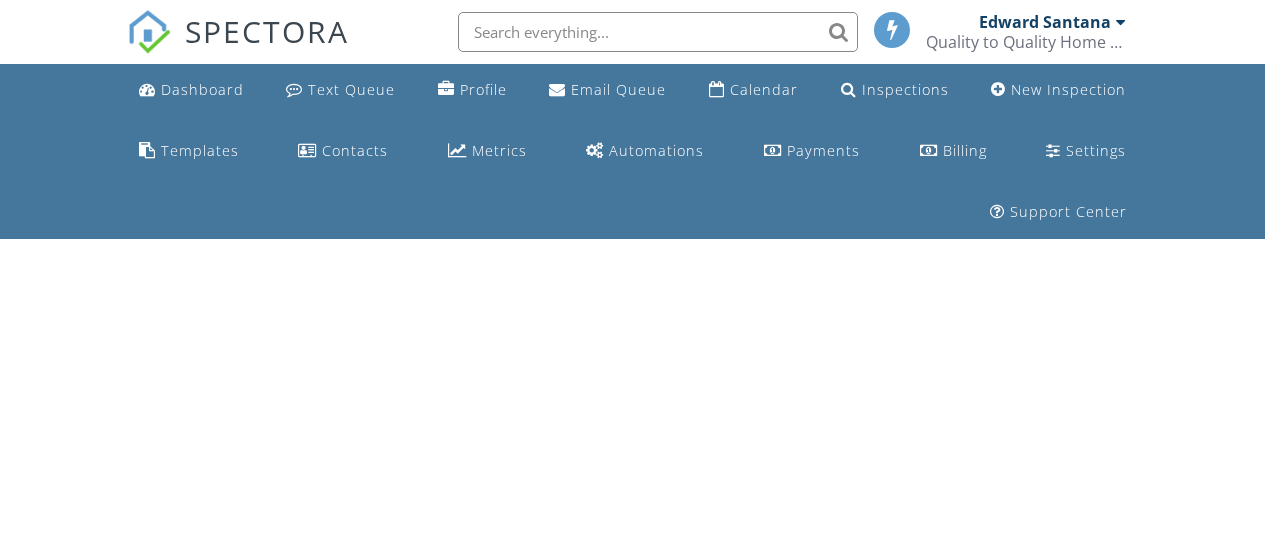 scroll, scrollTop: 0, scrollLeft: 0, axis: both 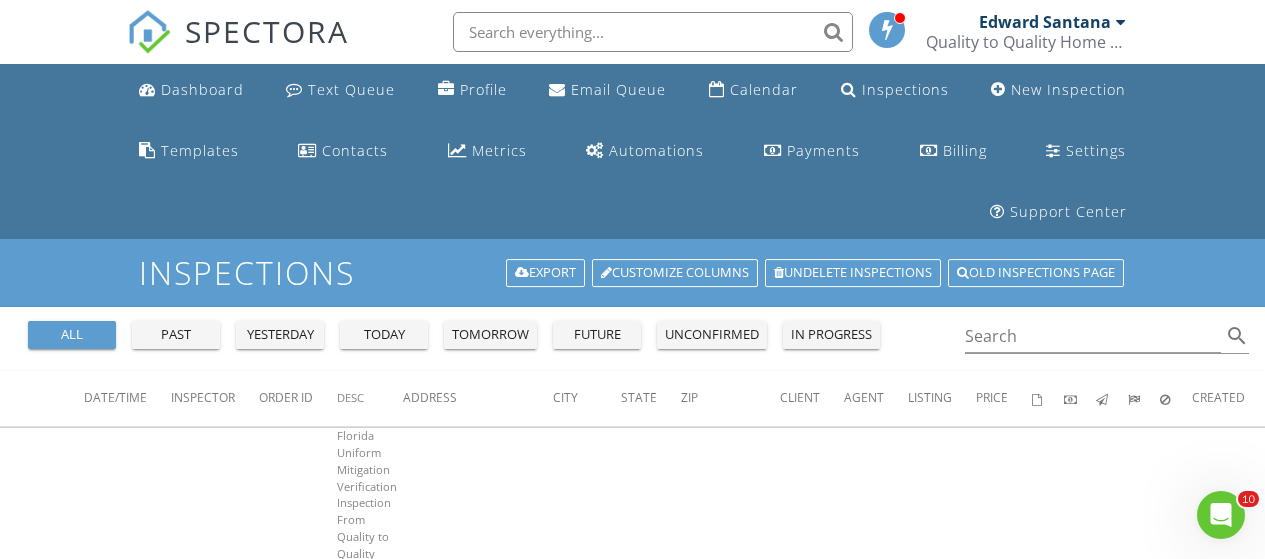 click on "past" at bounding box center [176, 335] 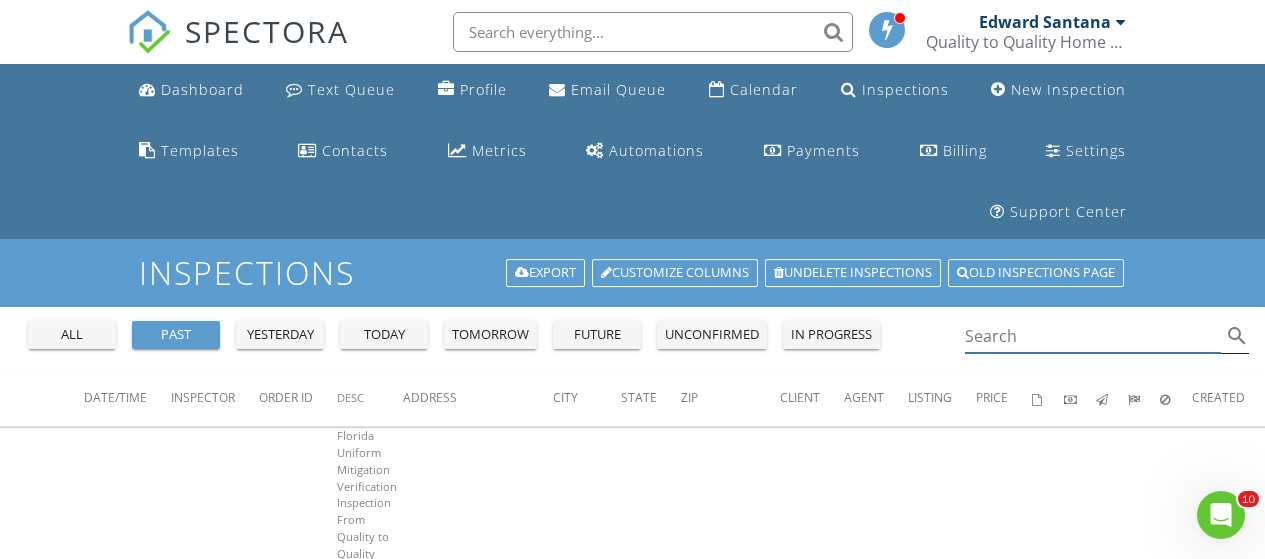 click at bounding box center (1093, 336) 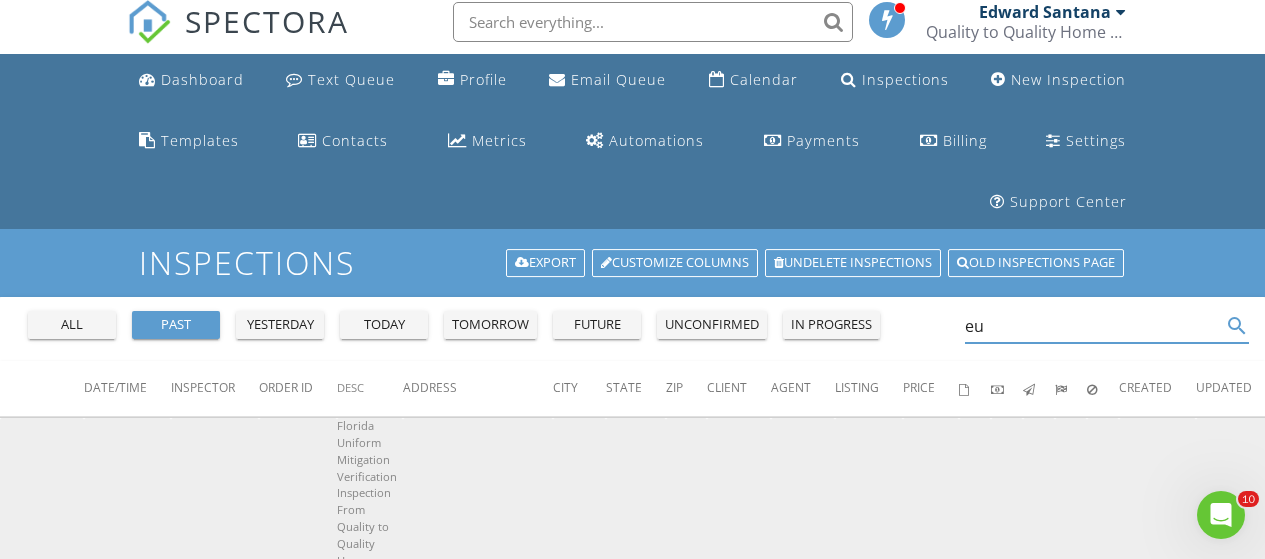 scroll, scrollTop: 200, scrollLeft: 0, axis: vertical 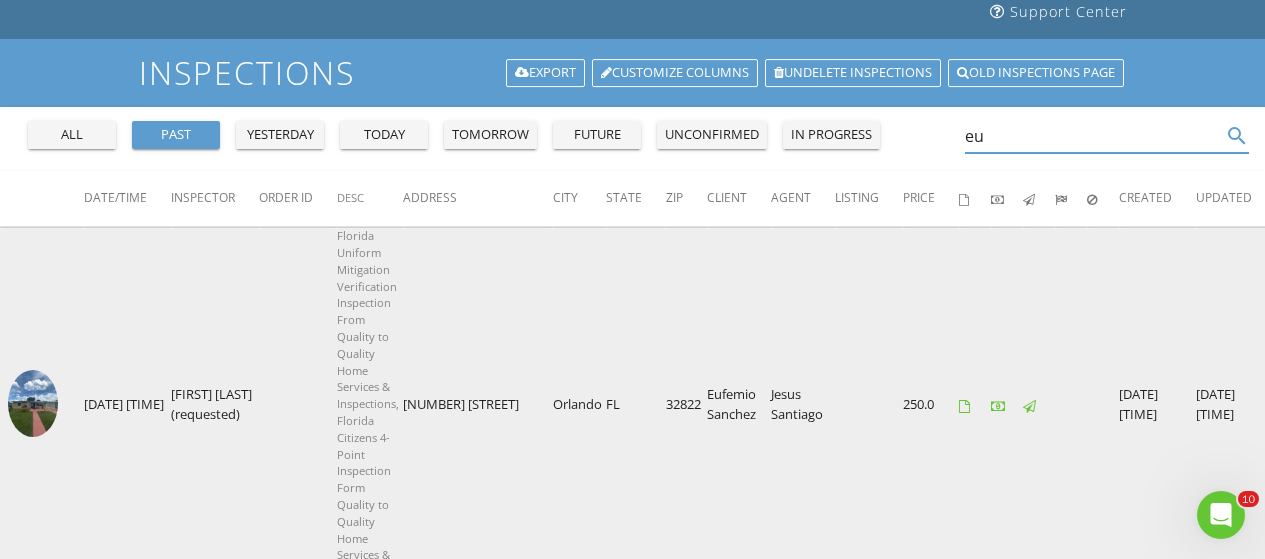 type on "eu" 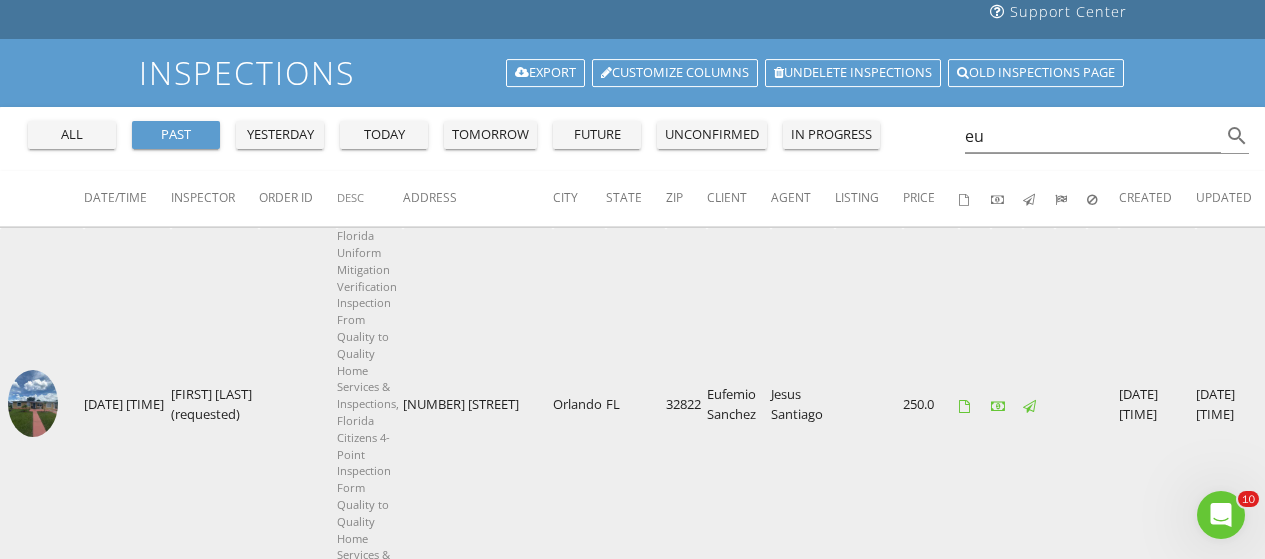 click at bounding box center [33, 403] 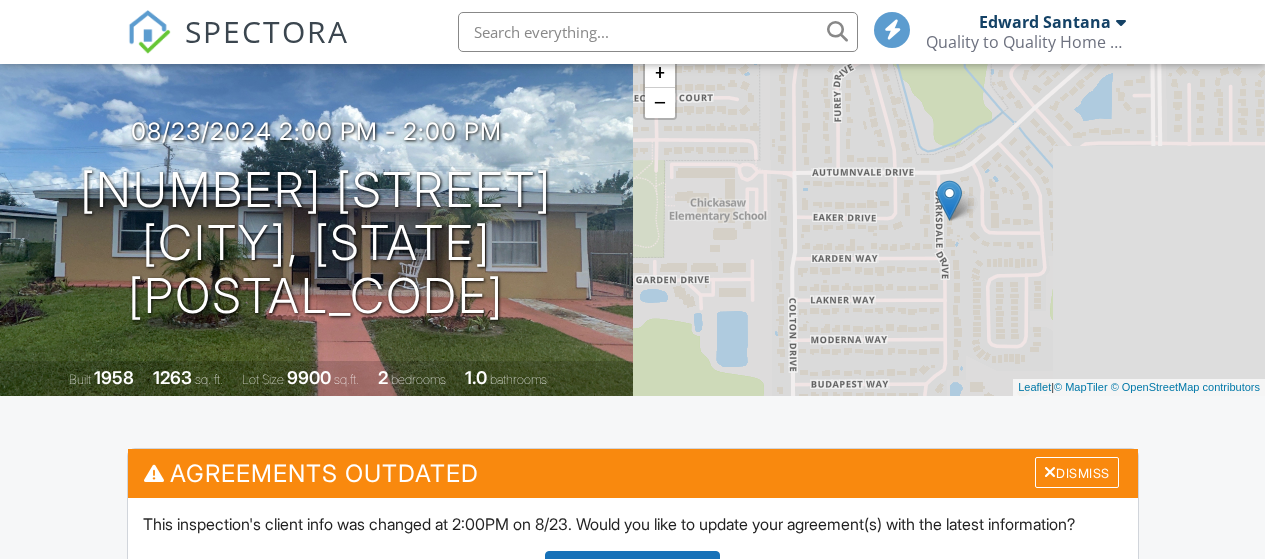 scroll, scrollTop: 500, scrollLeft: 0, axis: vertical 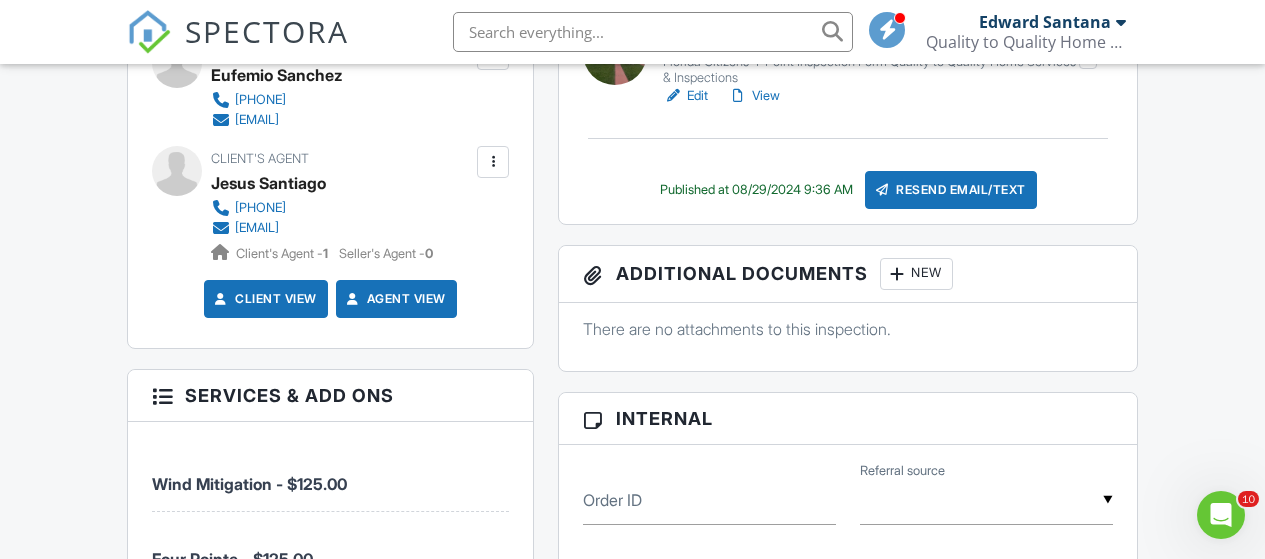 click at bounding box center [493, 162] 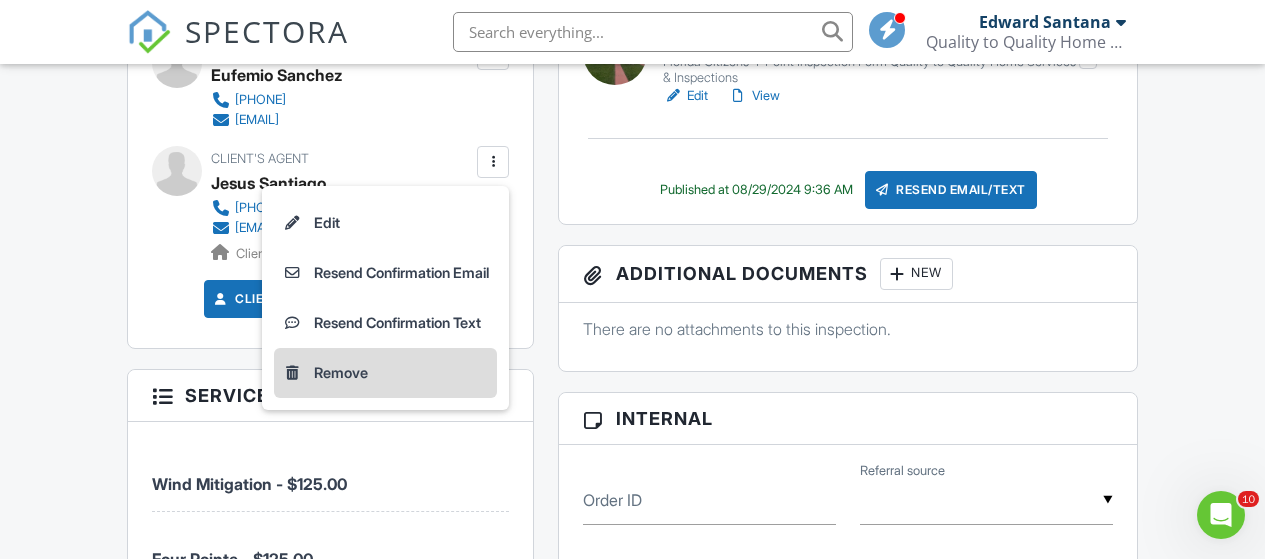 click on "Remove" at bounding box center (385, 373) 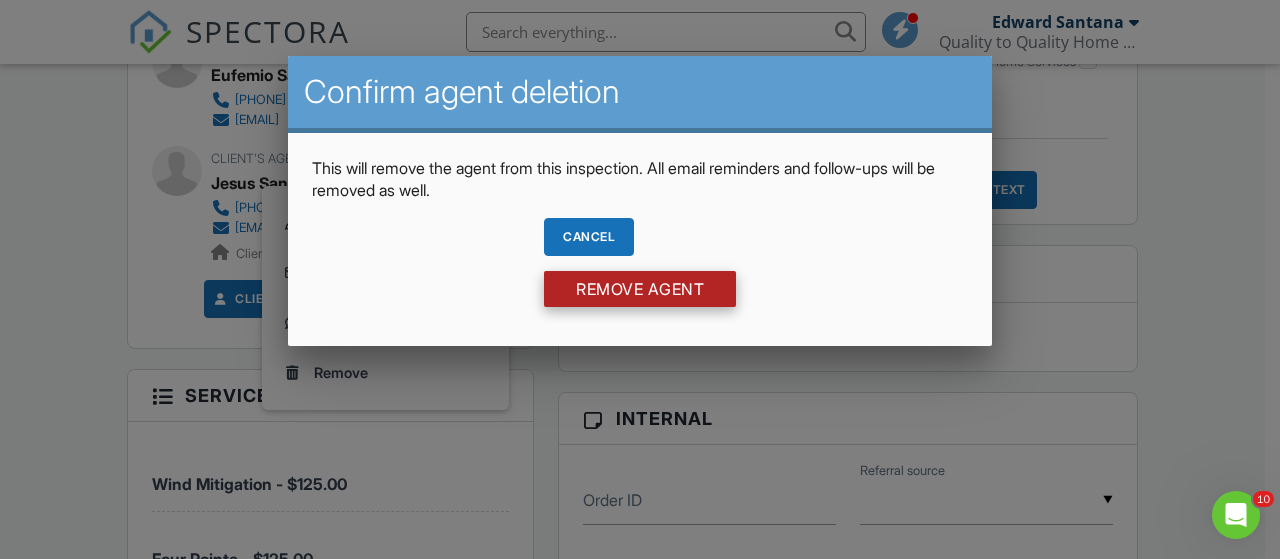 click on "Remove Agent" at bounding box center (640, 289) 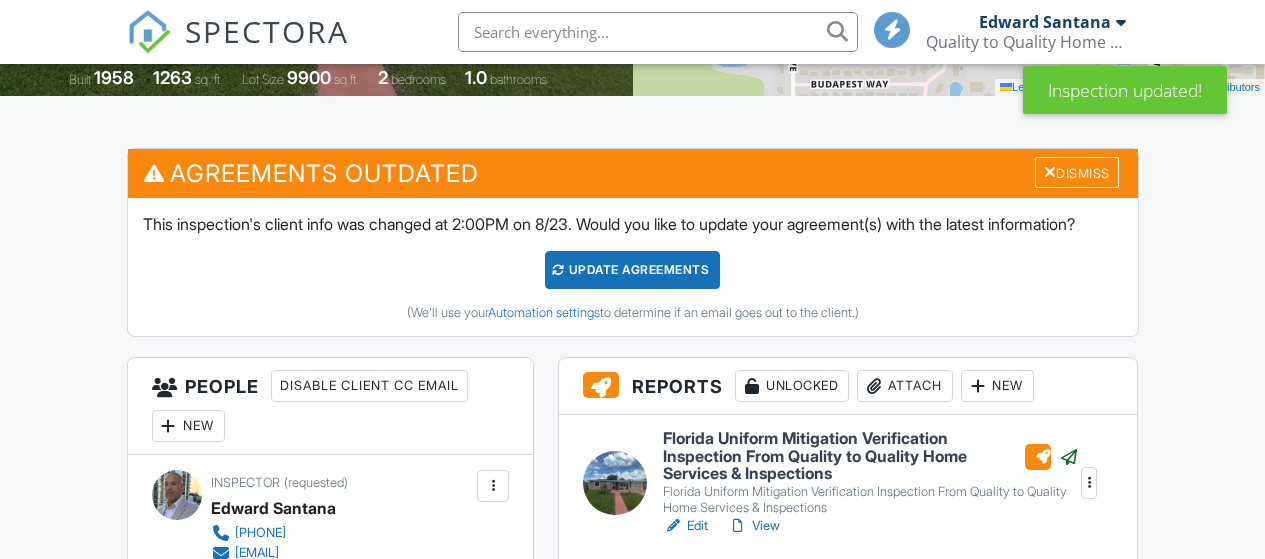 scroll, scrollTop: 600, scrollLeft: 0, axis: vertical 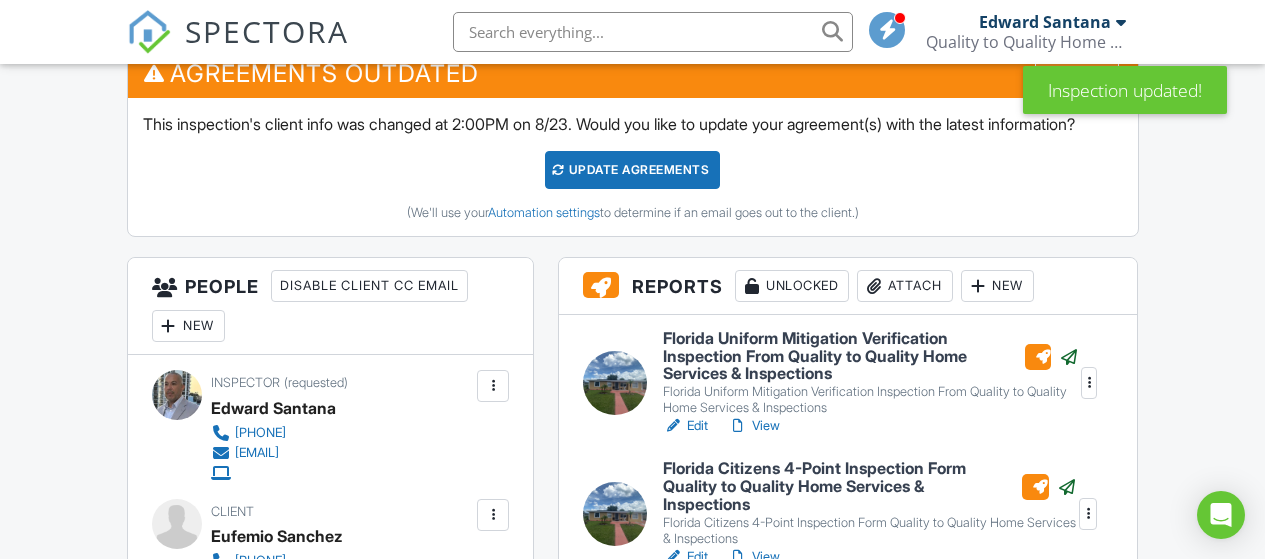 click on "Dismiss" at bounding box center [1077, 72] 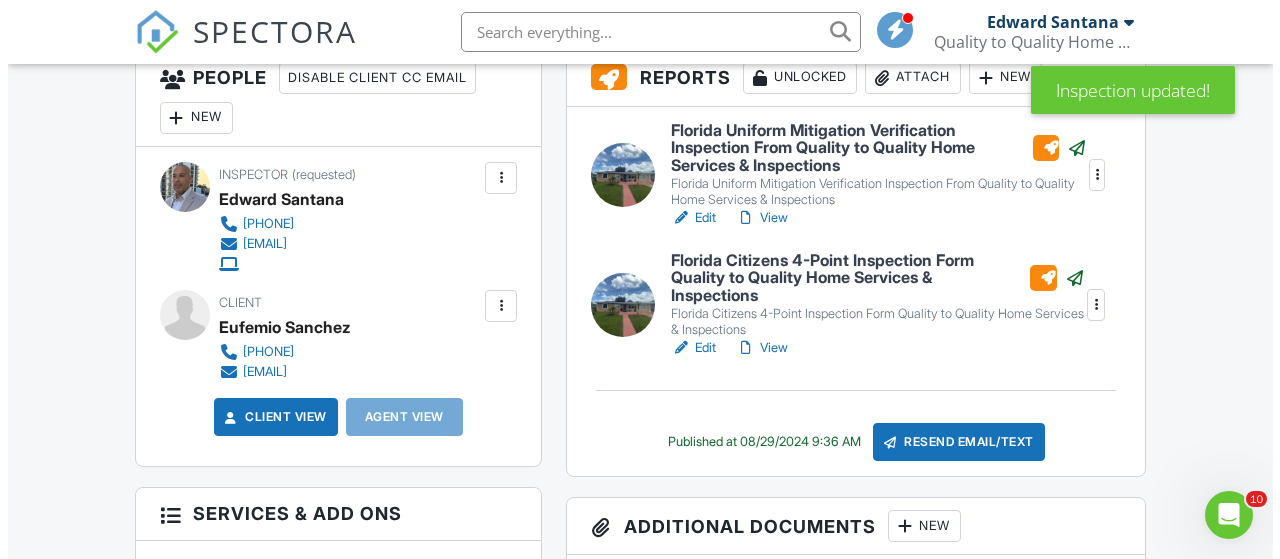 scroll, scrollTop: 0, scrollLeft: 0, axis: both 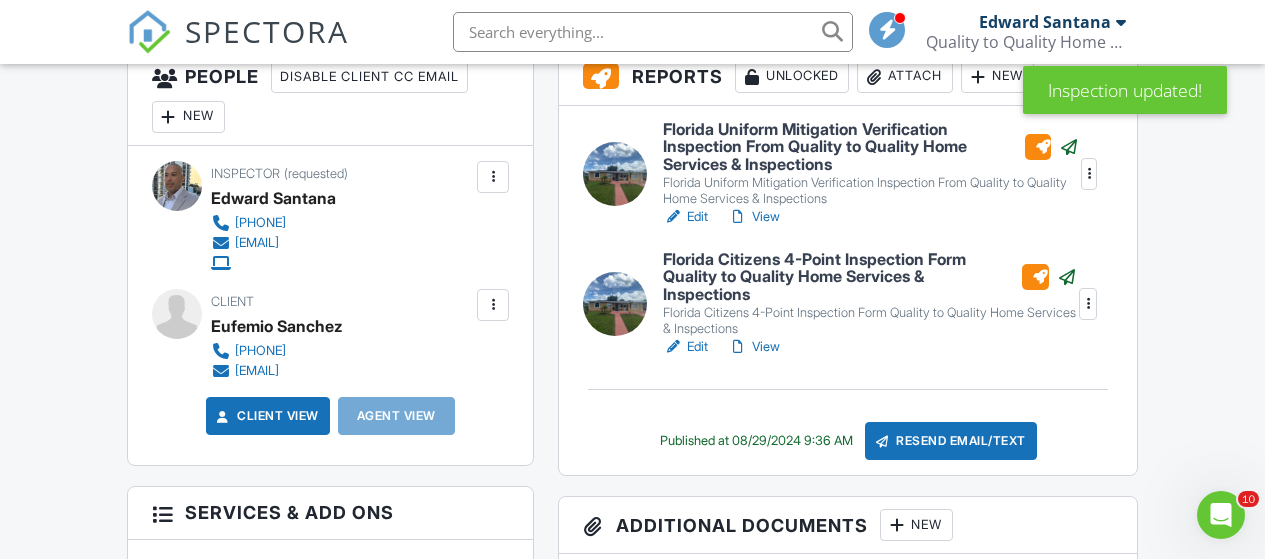 click on "New" at bounding box center (188, 117) 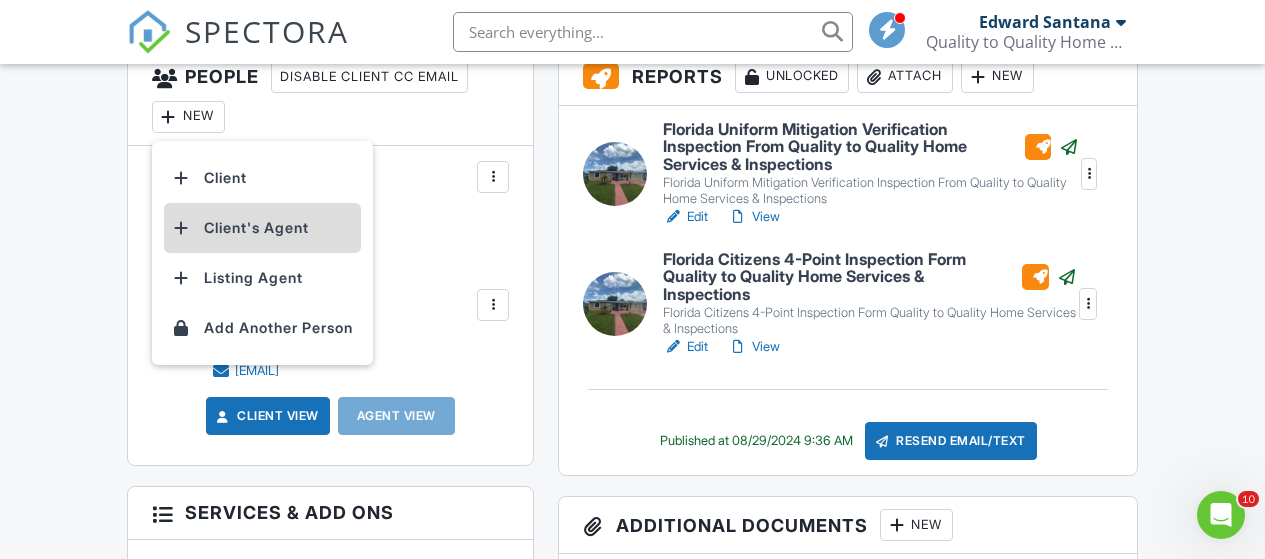 click on "Client's Agent" at bounding box center [262, 228] 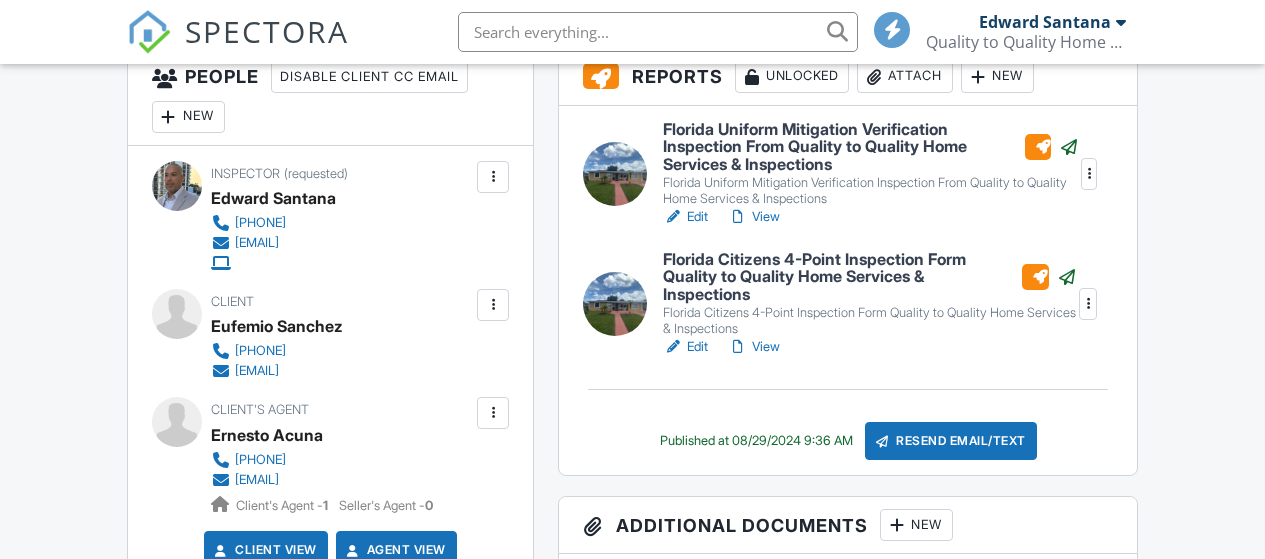 scroll, scrollTop: 600, scrollLeft: 0, axis: vertical 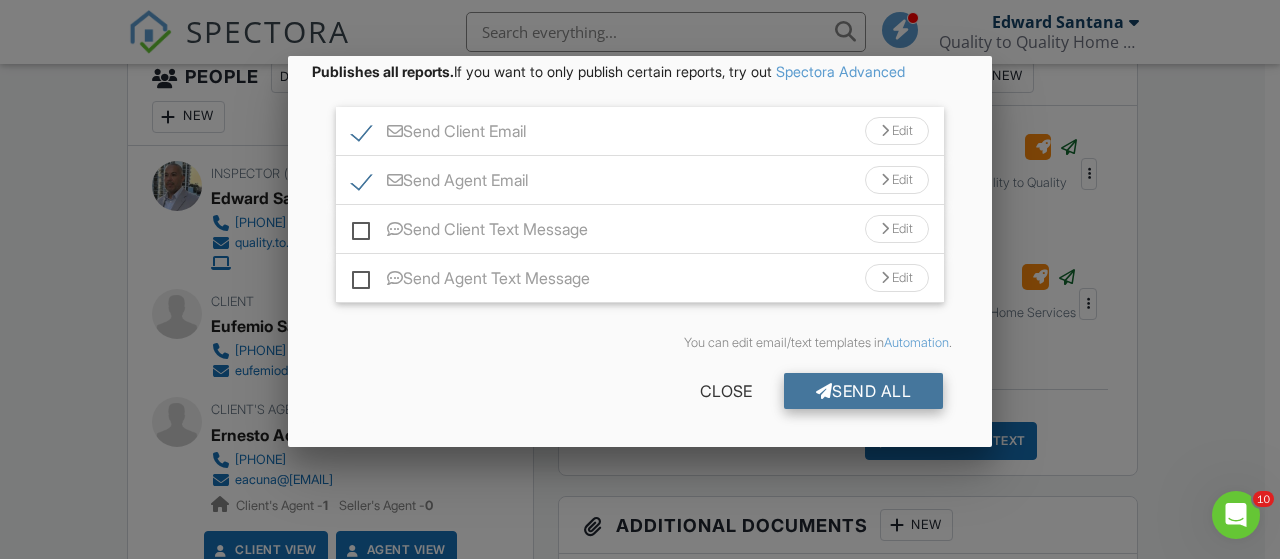 click on "Send All" at bounding box center [864, 391] 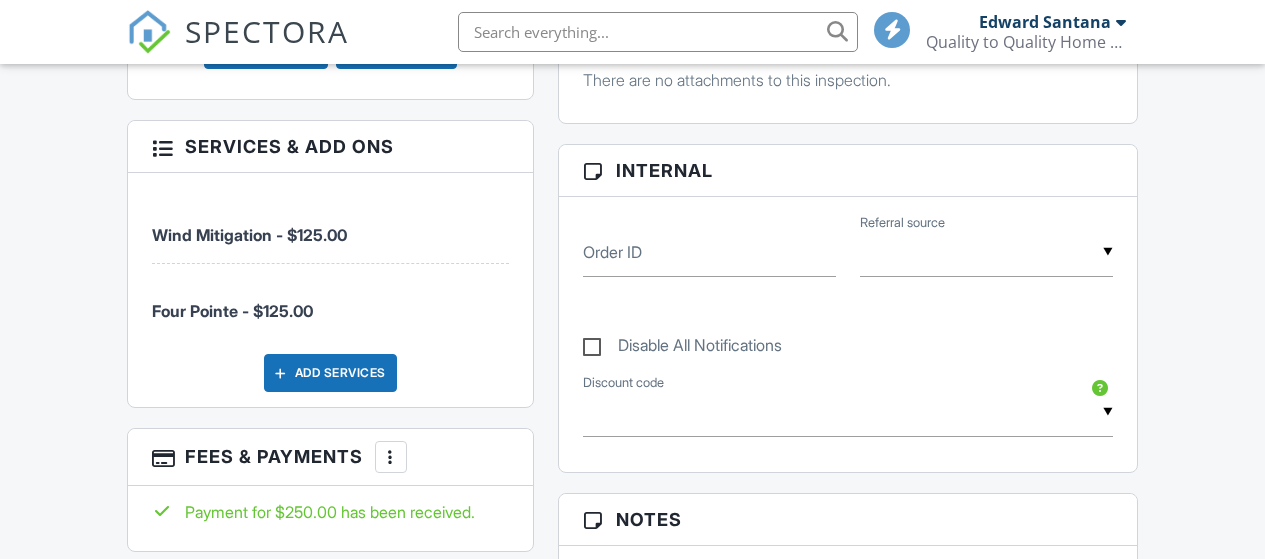 scroll, scrollTop: 1456, scrollLeft: 0, axis: vertical 